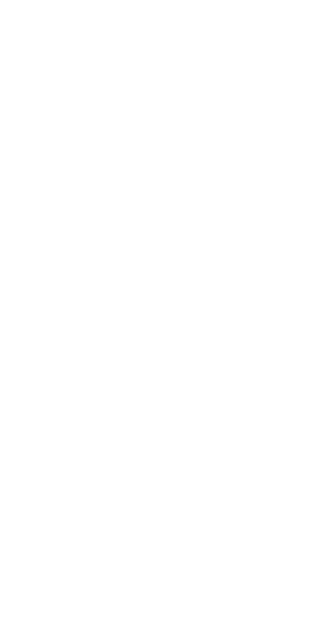 scroll, scrollTop: 0, scrollLeft: 0, axis: both 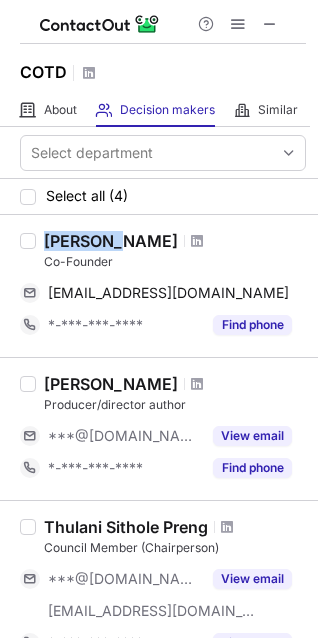 drag, startPoint x: 45, startPoint y: 241, endPoint x: 114, endPoint y: 241, distance: 69 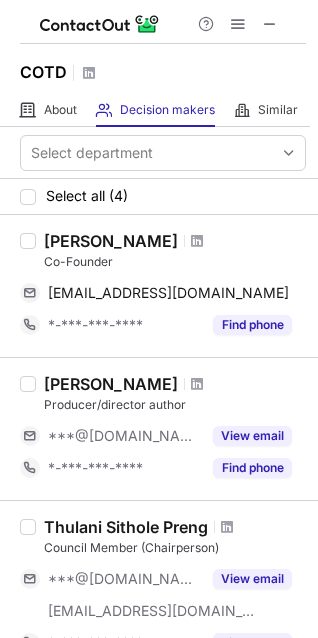 click on "[PERSON_NAME]" at bounding box center [175, 241] 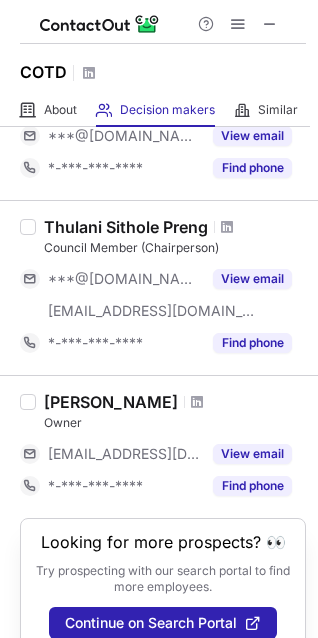 scroll, scrollTop: 351, scrollLeft: 0, axis: vertical 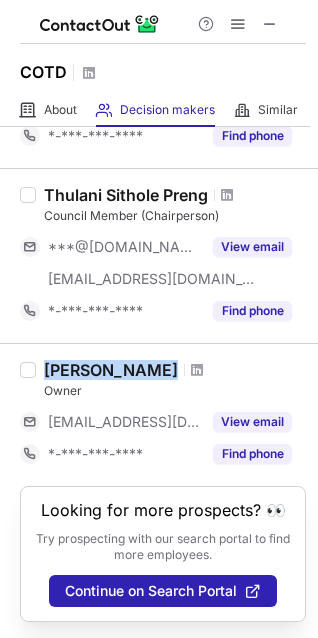 drag, startPoint x: 49, startPoint y: 356, endPoint x: 120, endPoint y: 348, distance: 71.44928 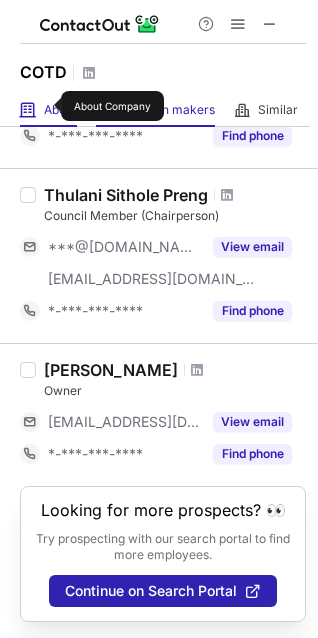 click on "About" at bounding box center [60, 110] 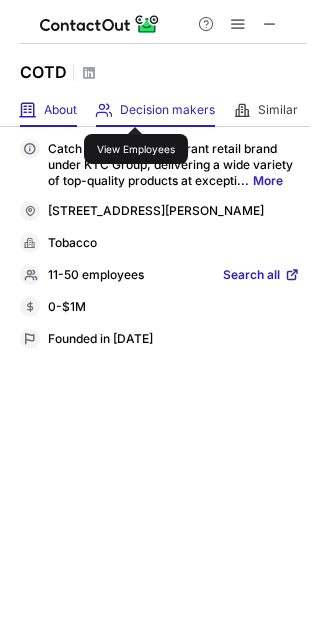 click on "Decision makers" at bounding box center (167, 110) 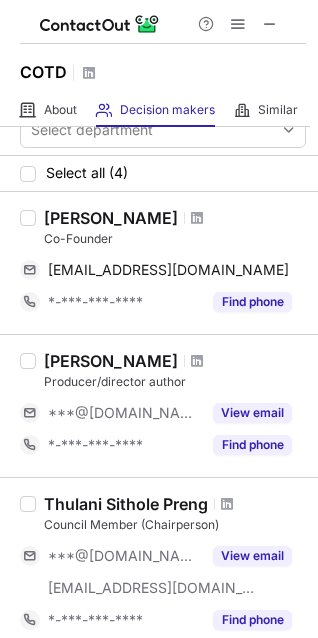 scroll, scrollTop: 0, scrollLeft: 0, axis: both 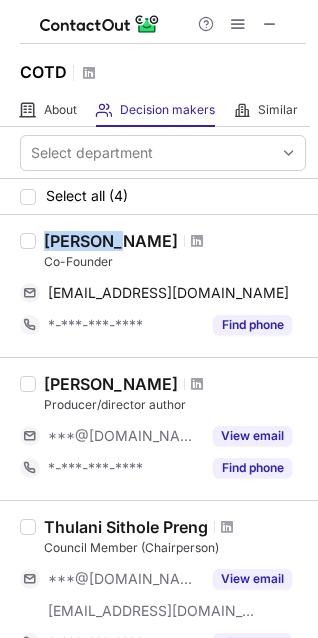 drag, startPoint x: 117, startPoint y: 233, endPoint x: 48, endPoint y: 237, distance: 69.115845 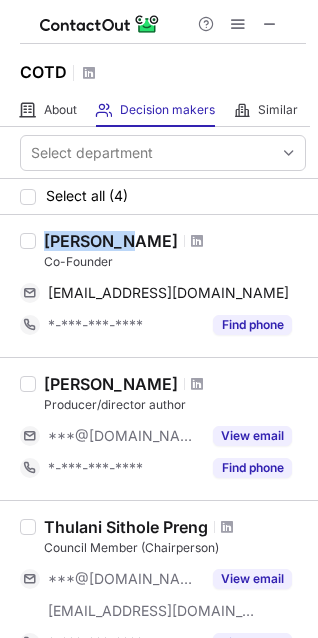 drag, startPoint x: 120, startPoint y: 244, endPoint x: 44, endPoint y: 239, distance: 76.1643 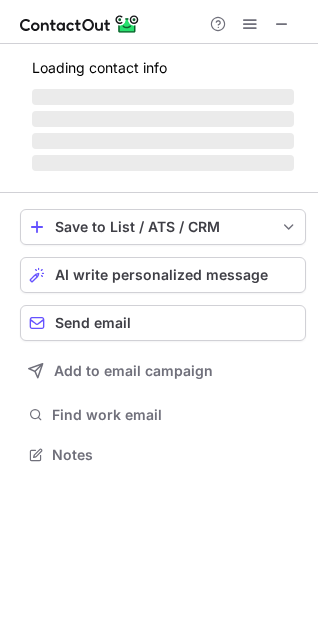scroll, scrollTop: 10, scrollLeft: 10, axis: both 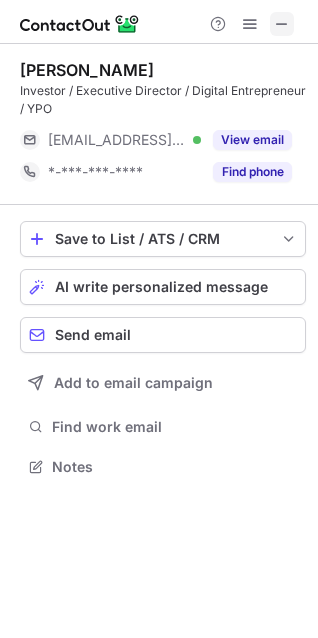 click at bounding box center [282, 24] 